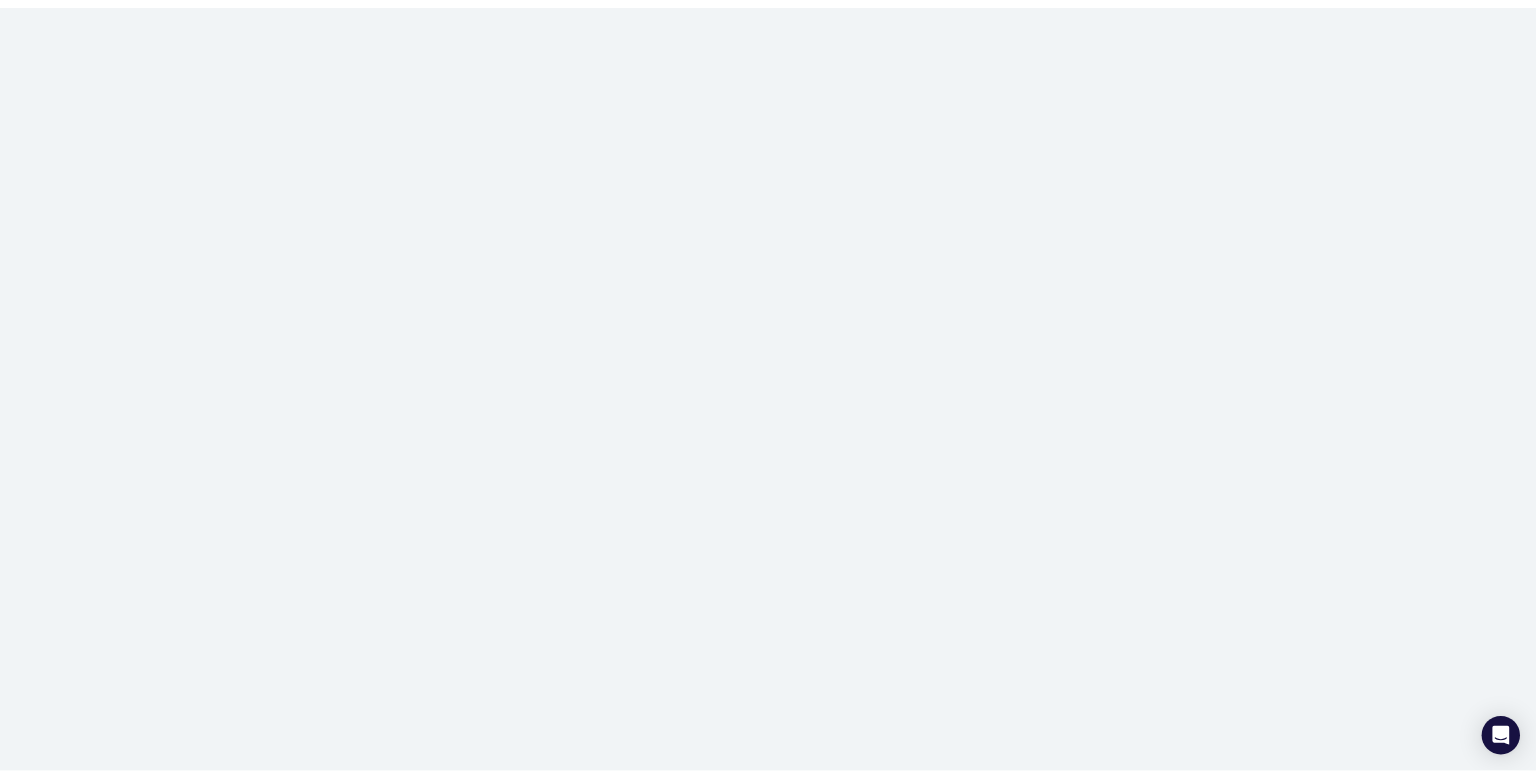 scroll, scrollTop: 0, scrollLeft: 0, axis: both 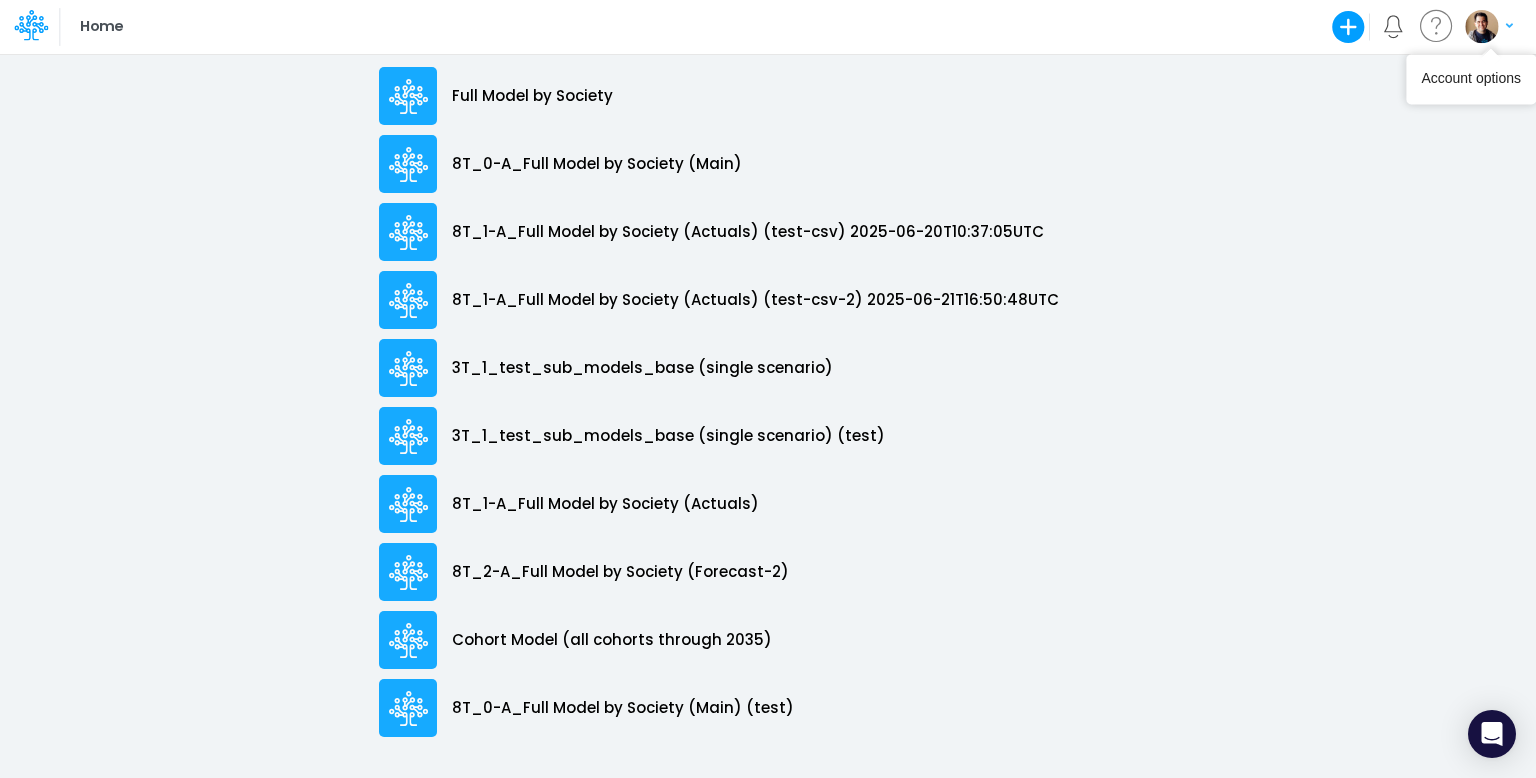 click at bounding box center [1481, 26] 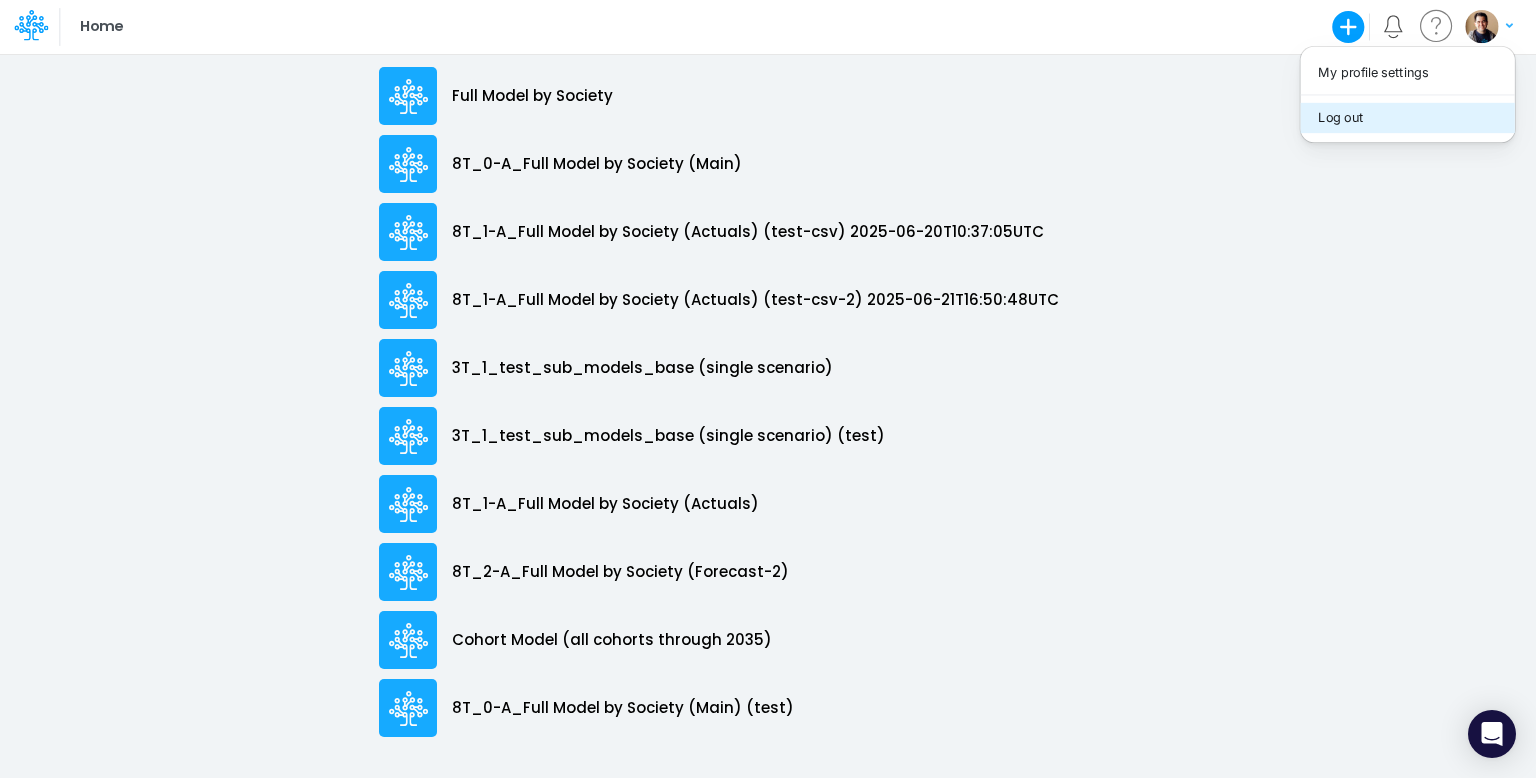click on "Log out" at bounding box center [1407, 117] 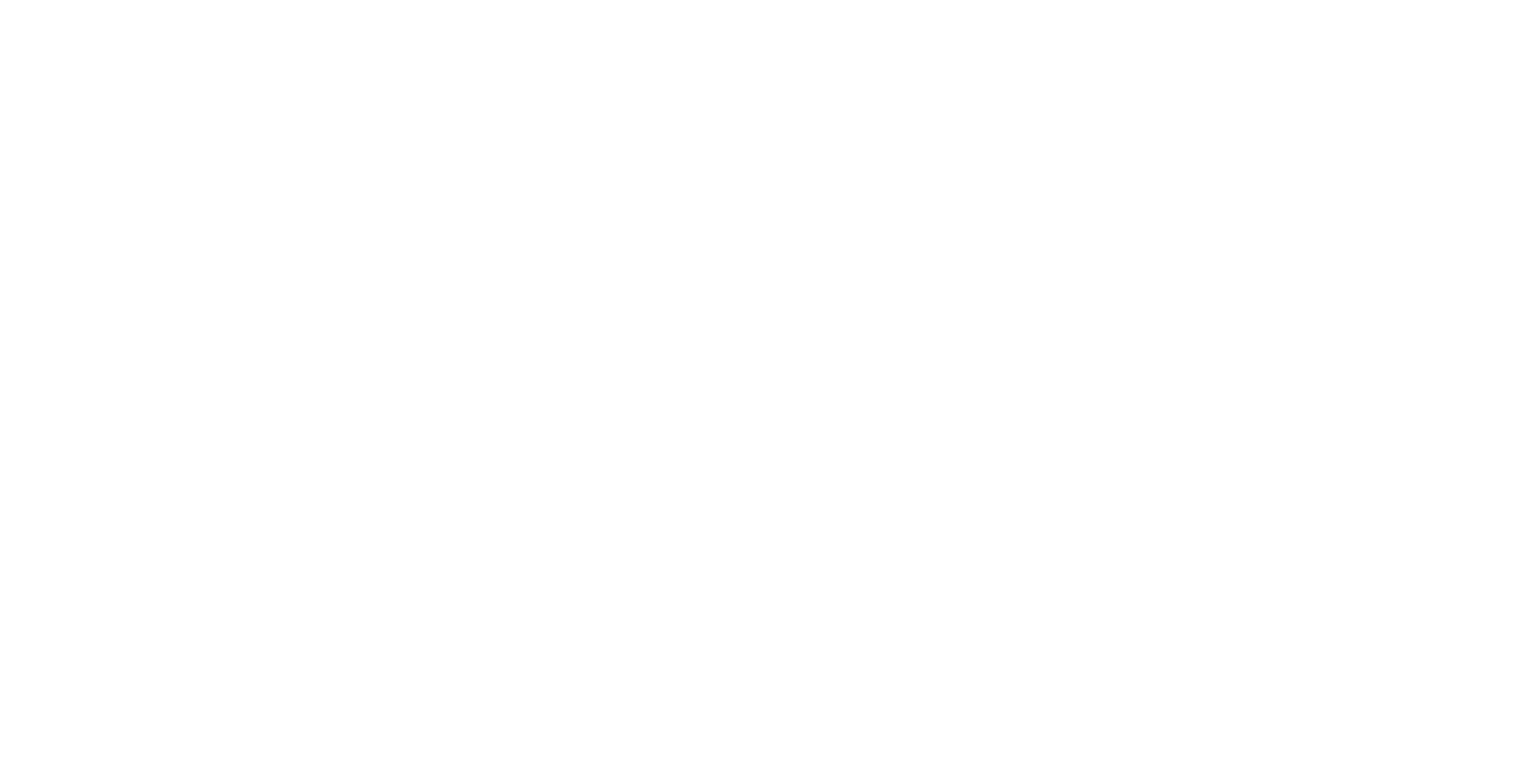 scroll, scrollTop: 0, scrollLeft: 0, axis: both 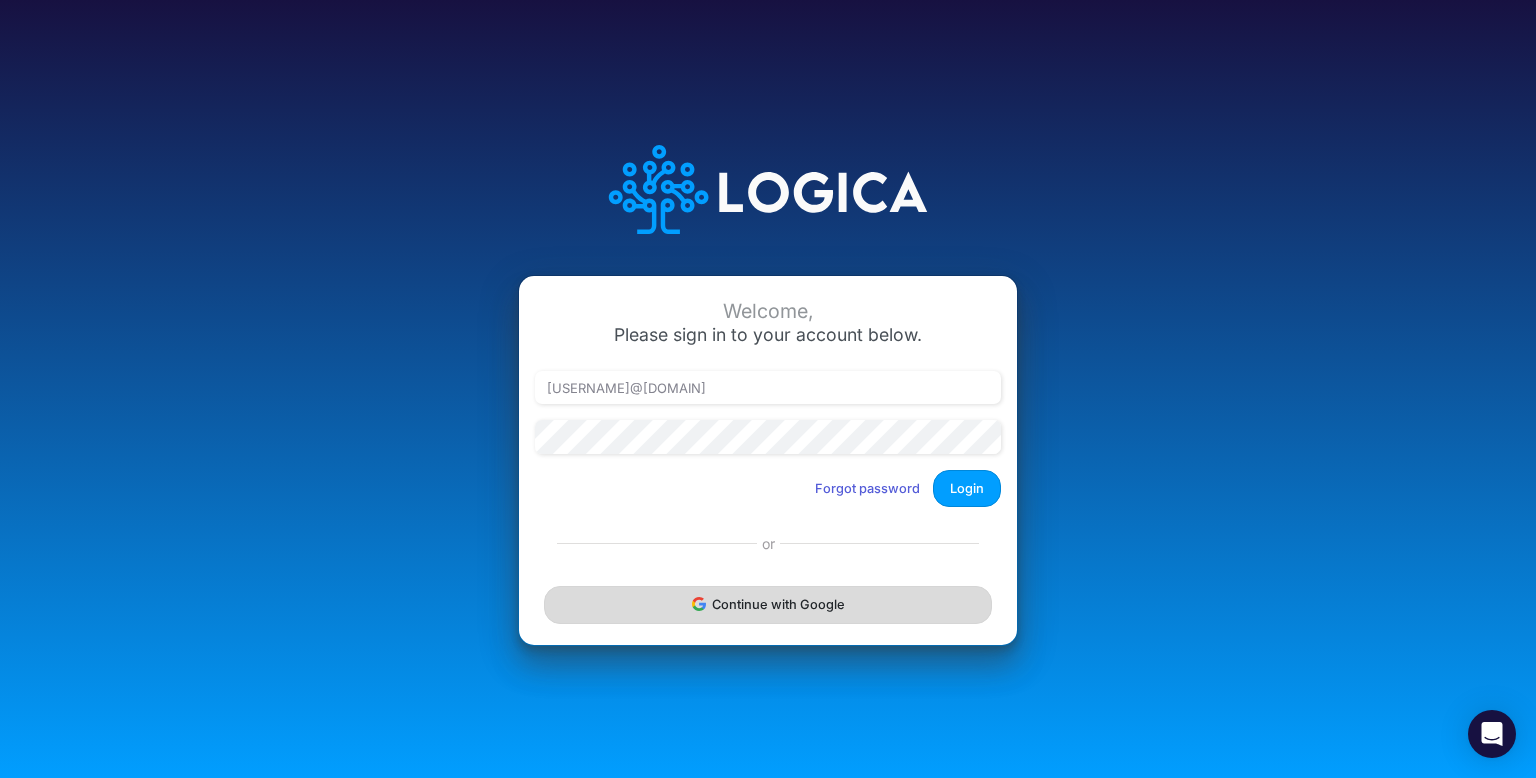 click on "Continue with Google" at bounding box center (768, 604) 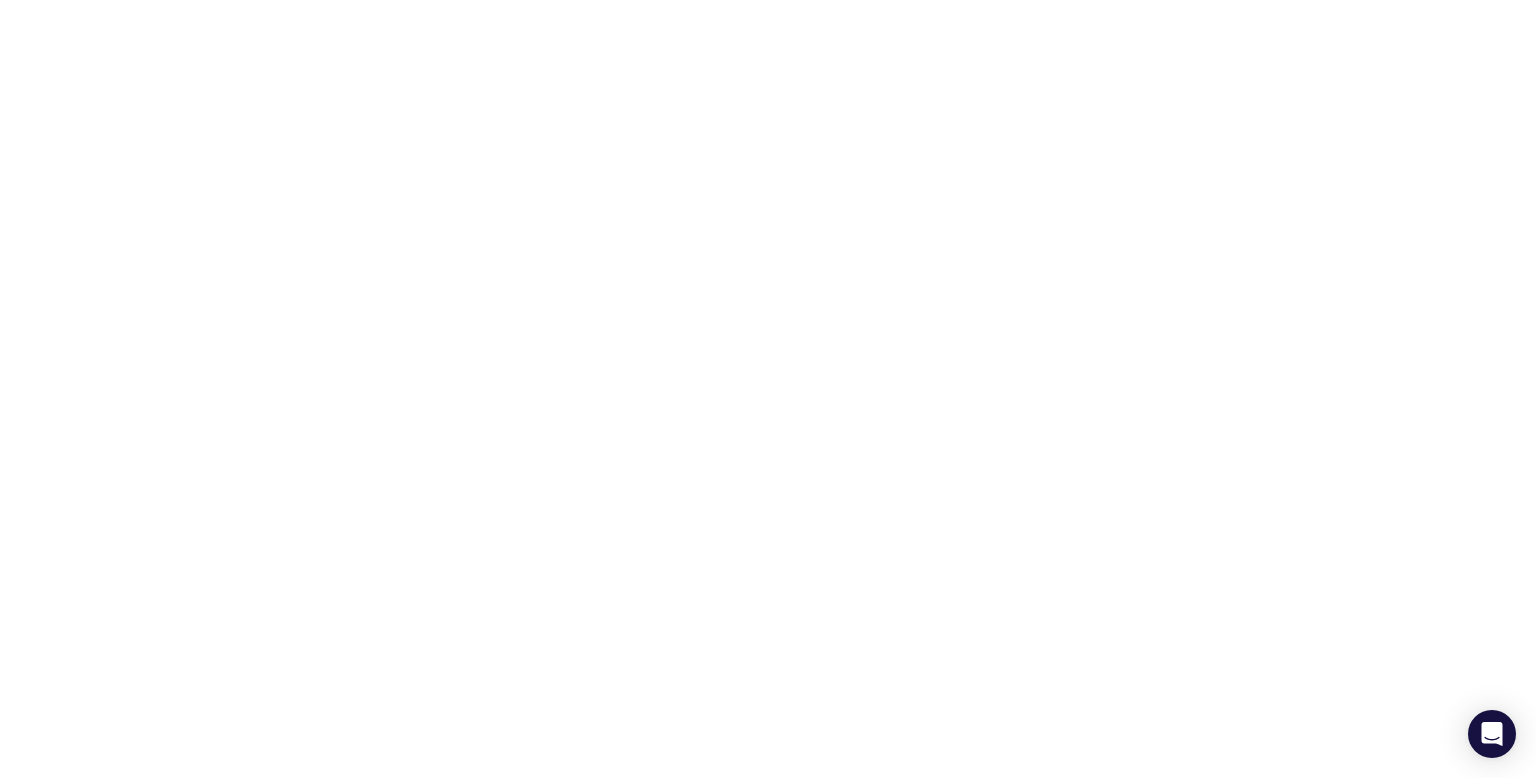 scroll, scrollTop: 0, scrollLeft: 0, axis: both 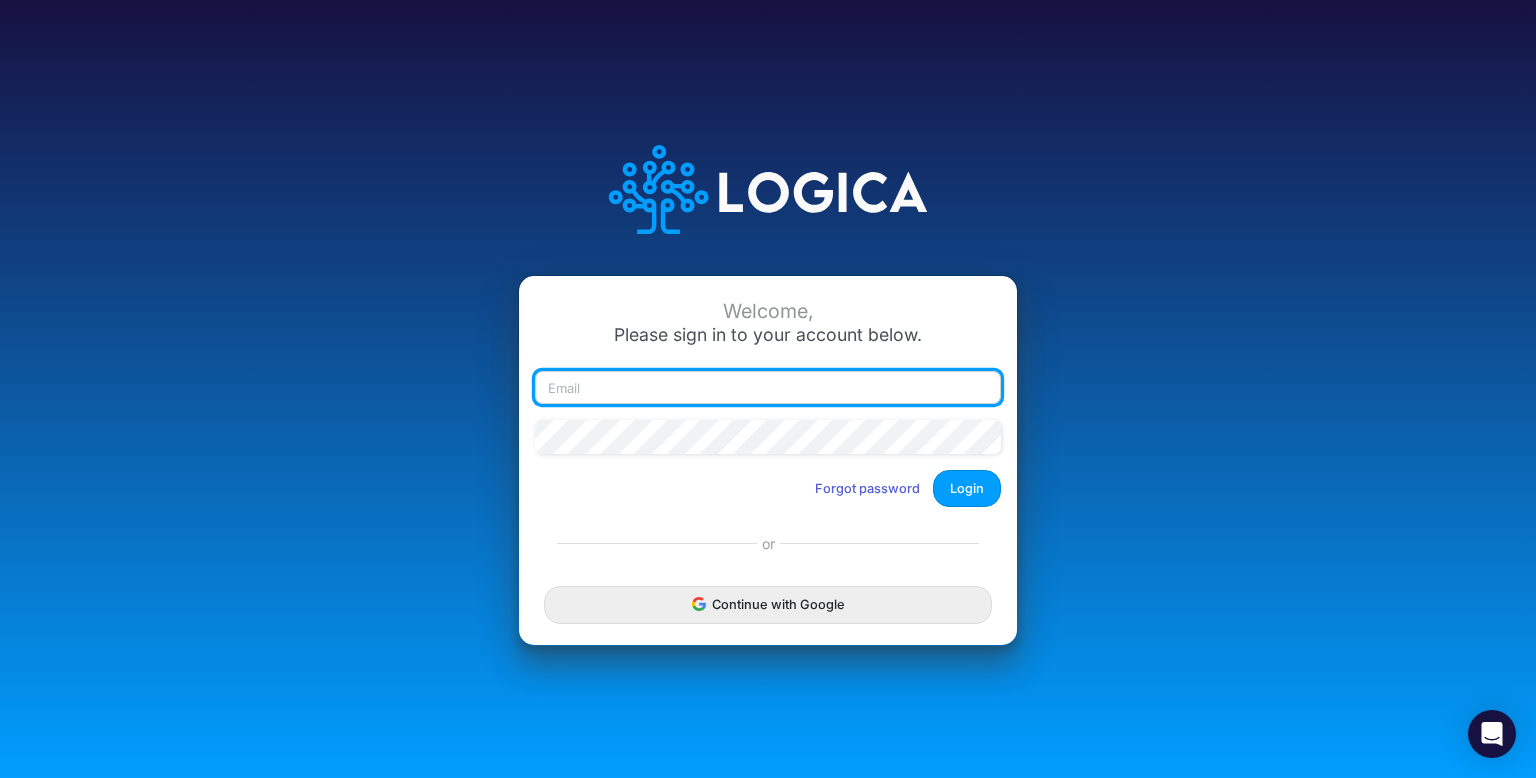 click at bounding box center (768, 388) 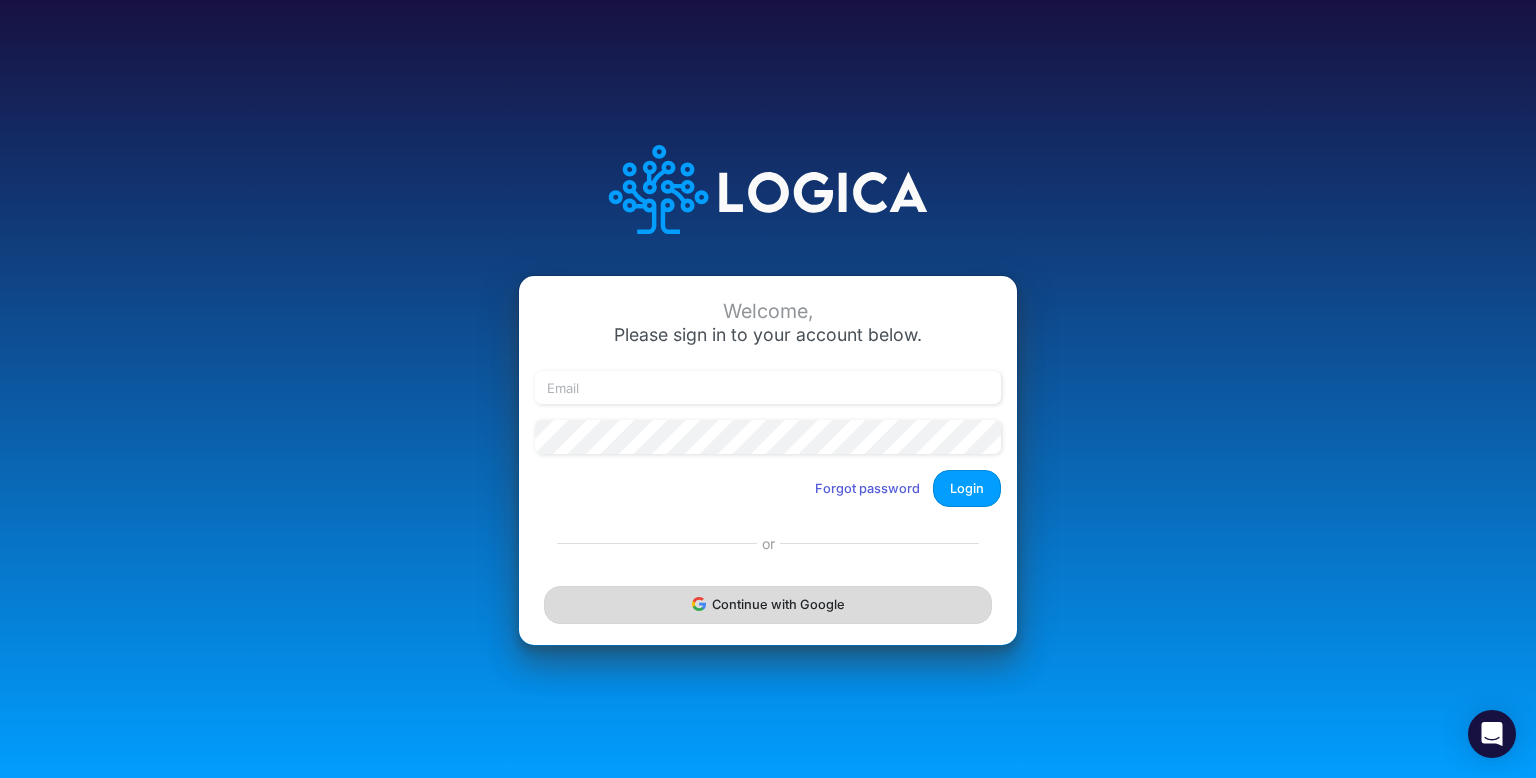 click on "Continue with Google" at bounding box center (768, 604) 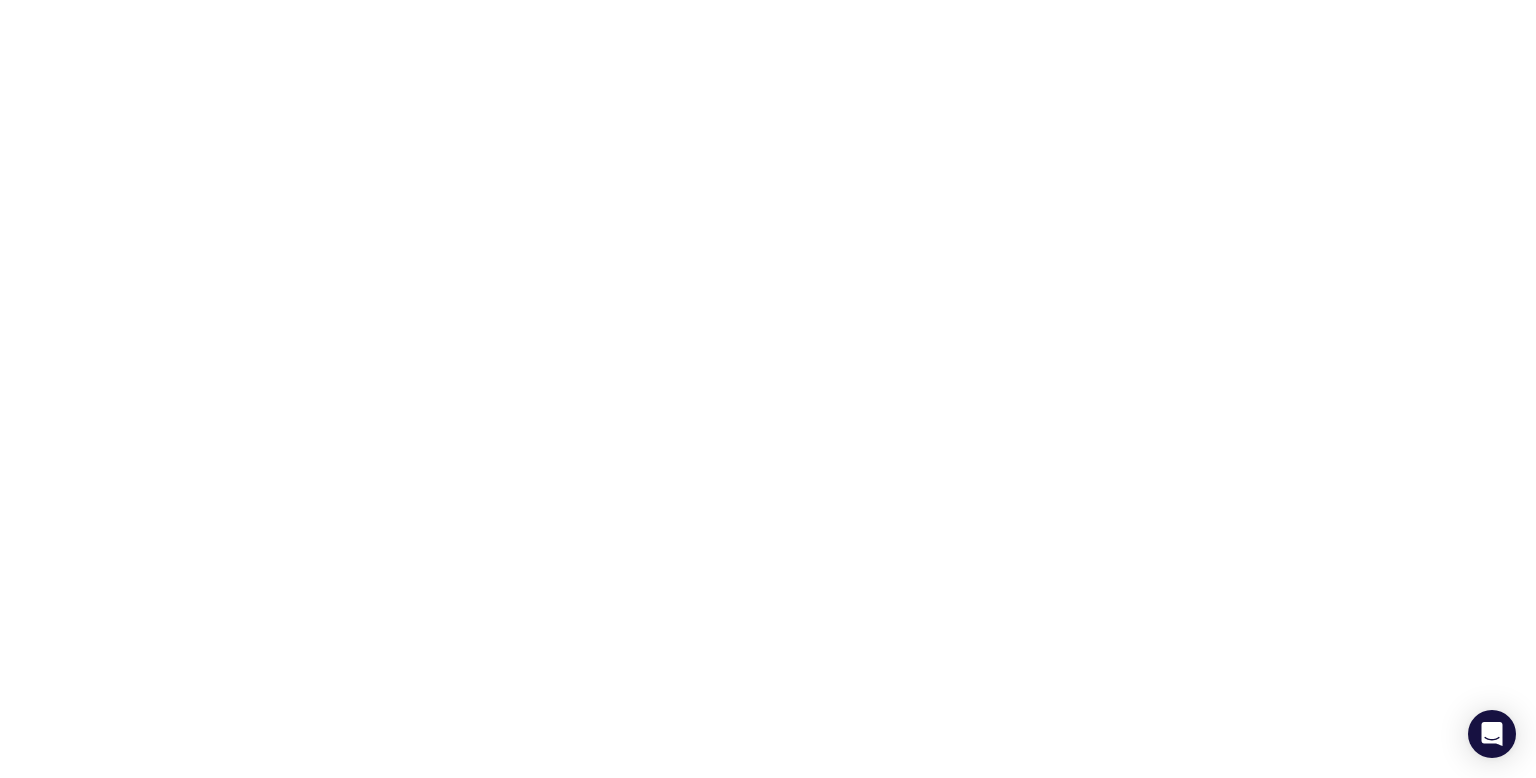 scroll, scrollTop: 0, scrollLeft: 0, axis: both 